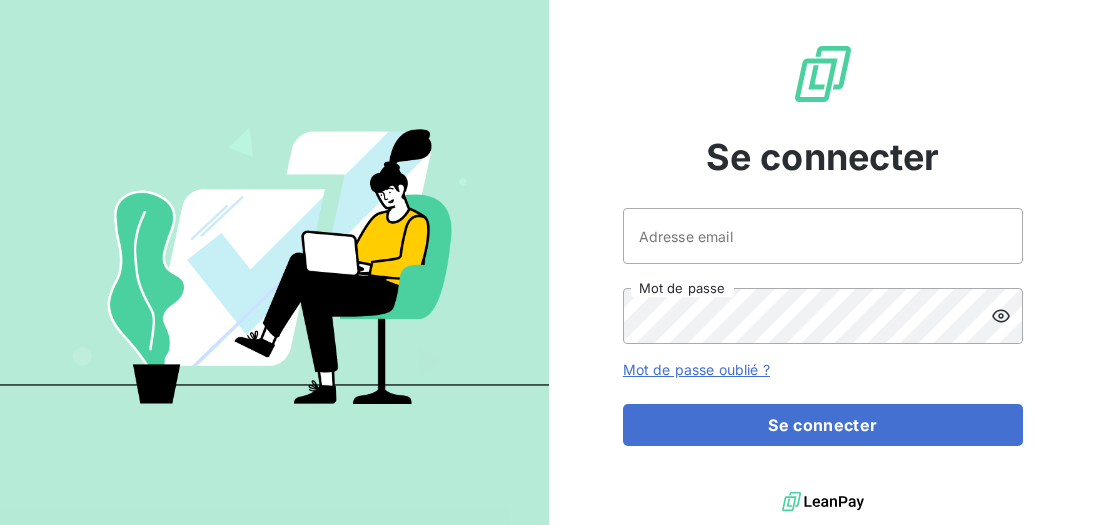 scroll, scrollTop: 0, scrollLeft: 0, axis: both 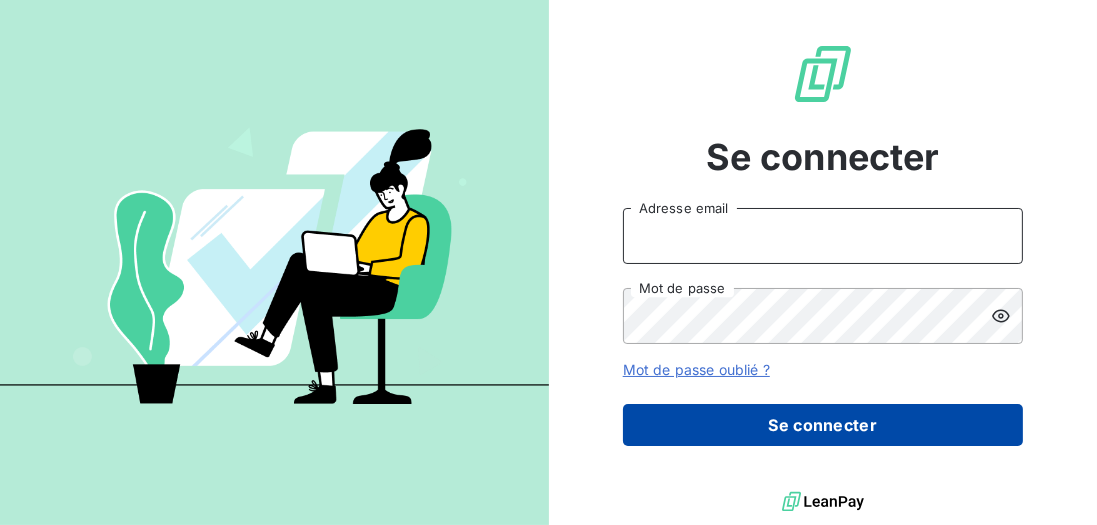 type on "[USERNAME]@[DOMAIN].com" 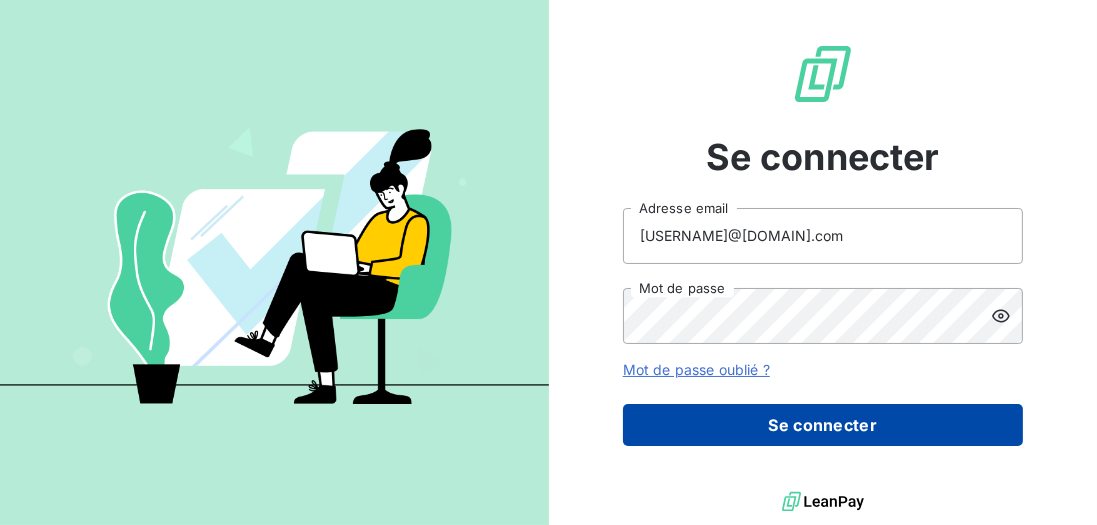 click on "Se connecter" at bounding box center [823, 425] 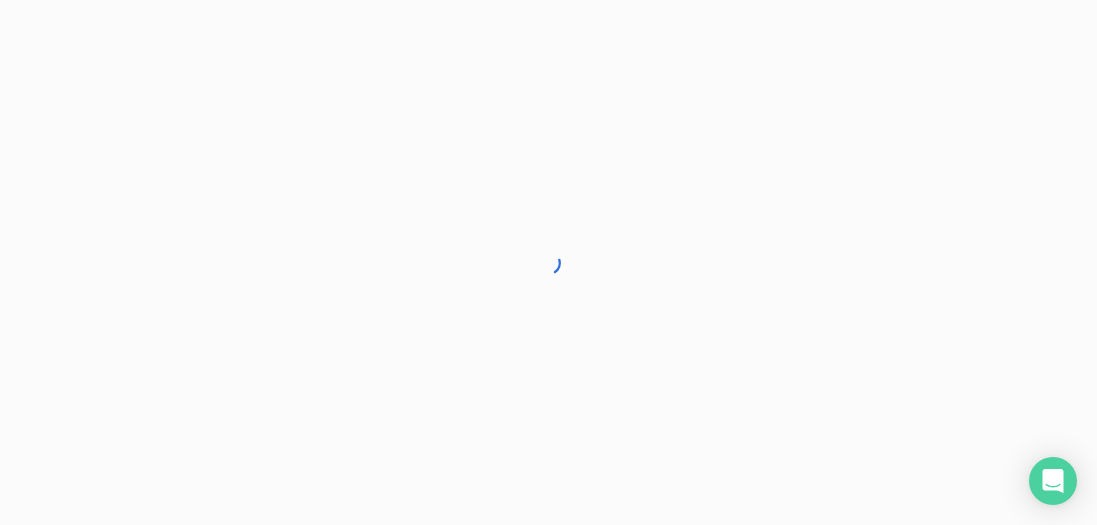 scroll, scrollTop: 0, scrollLeft: 0, axis: both 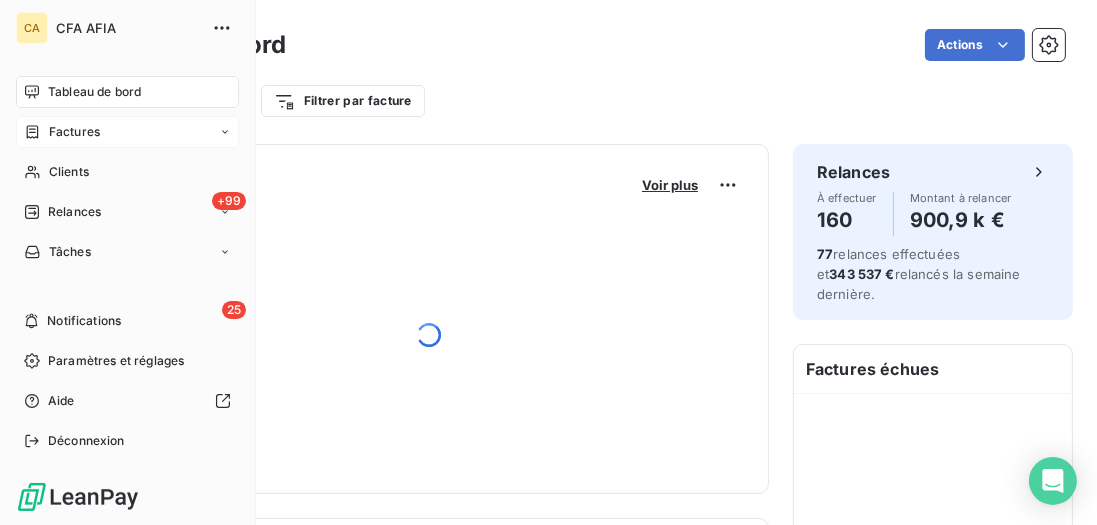 click on "Factures" at bounding box center (74, 132) 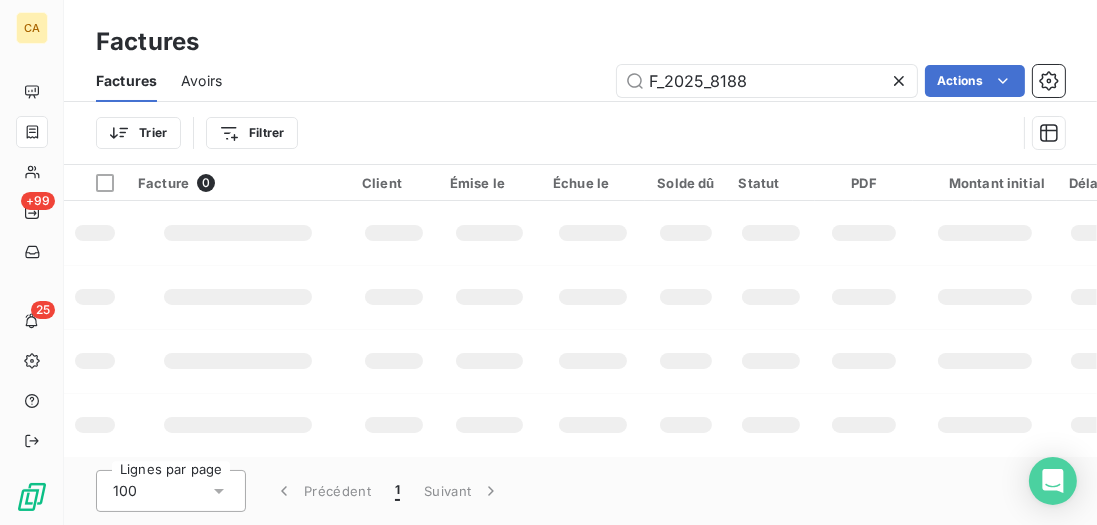 drag, startPoint x: 649, startPoint y: 64, endPoint x: 574, endPoint y: 62, distance: 75.026665 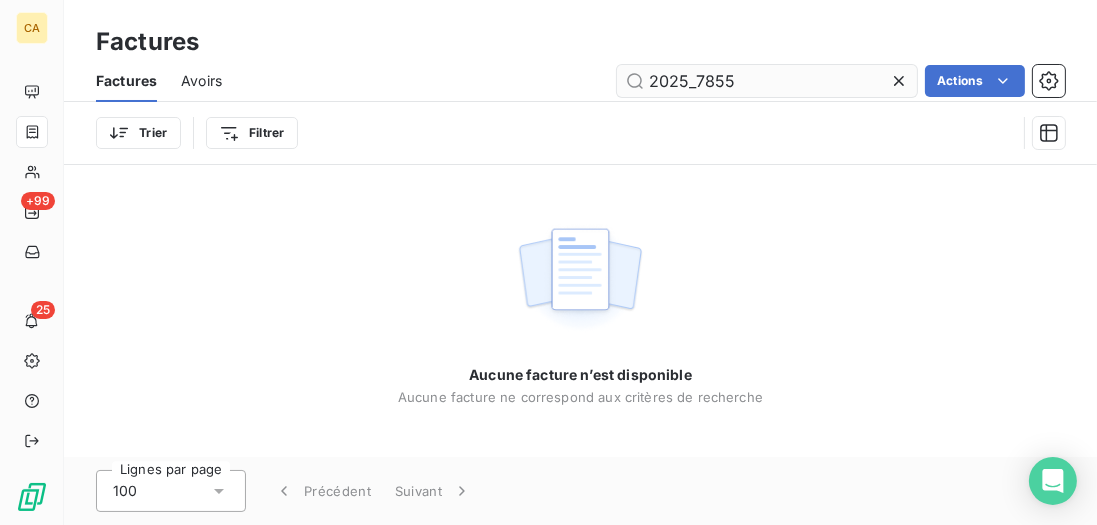 click on "2025_7855" at bounding box center [767, 81] 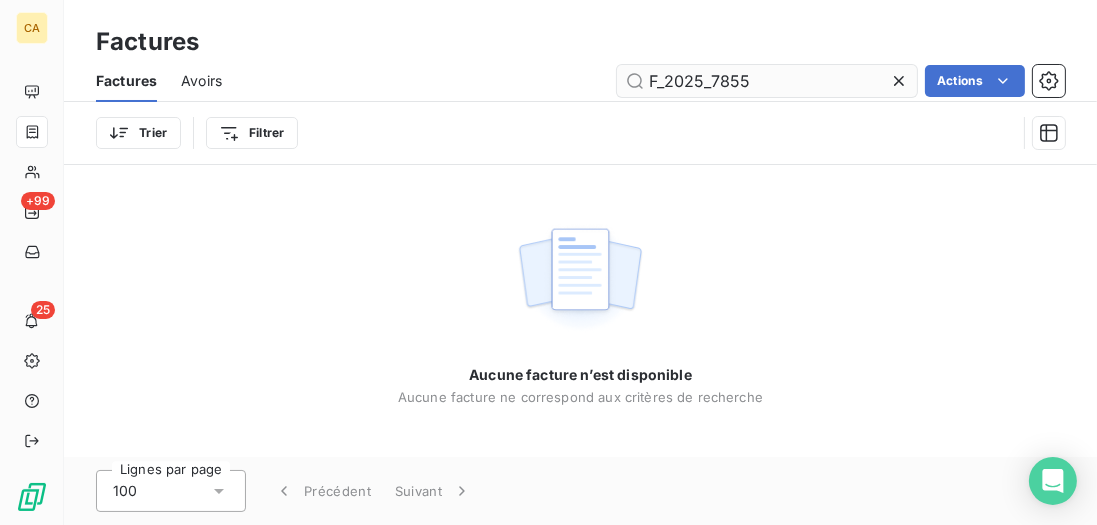 type on "F_2025_7855" 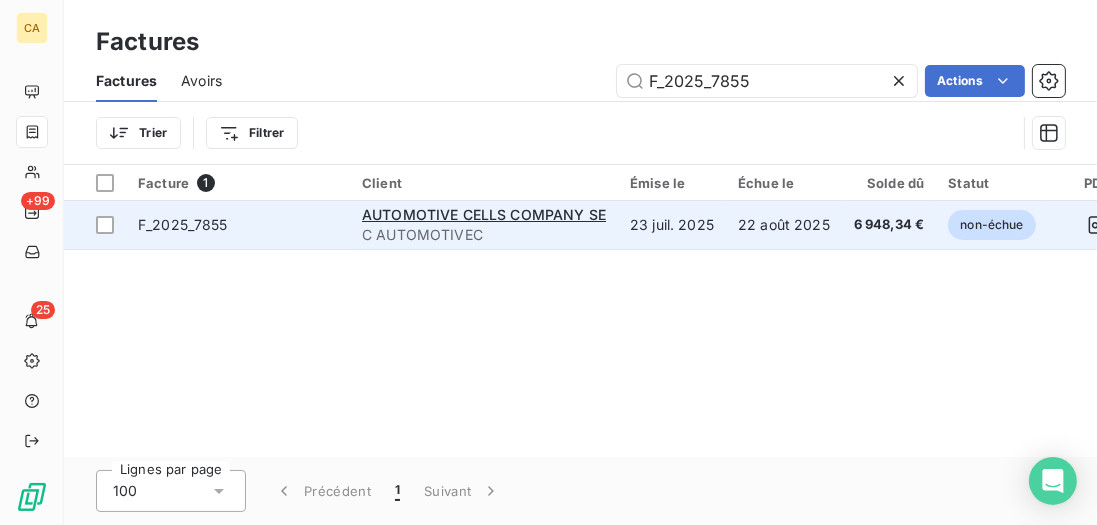 click on "23 juil. 2025" at bounding box center [672, 225] 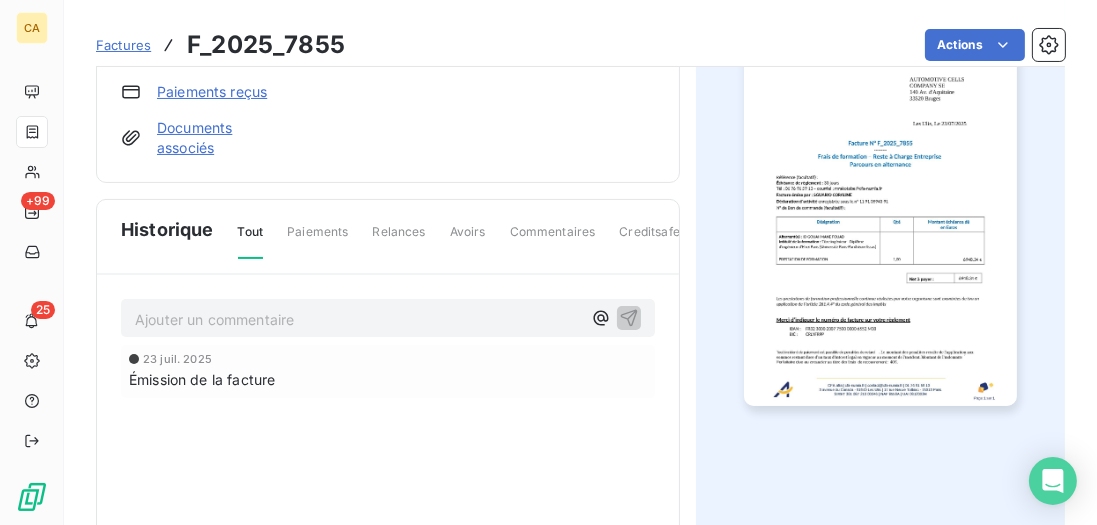 scroll, scrollTop: 343, scrollLeft: 0, axis: vertical 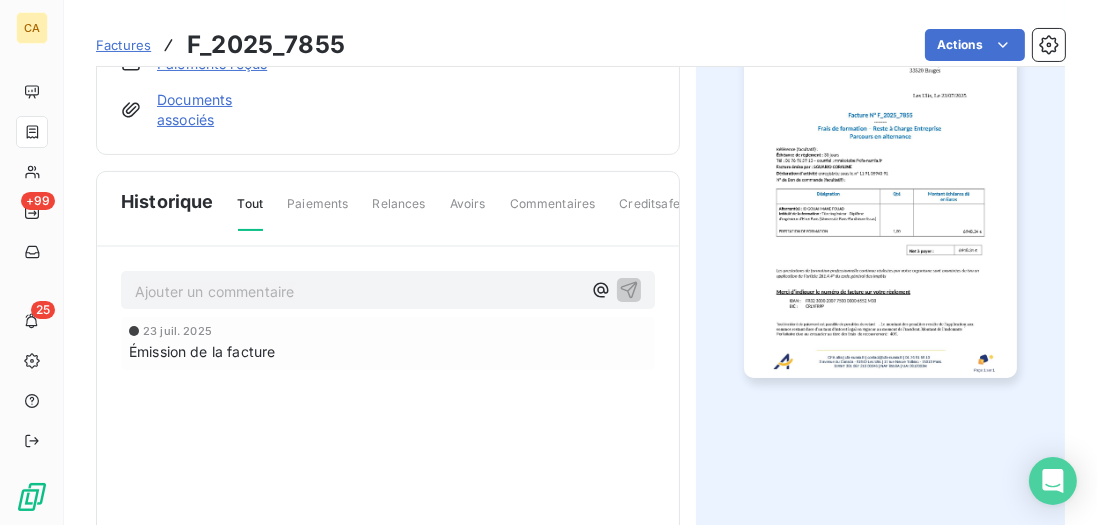 click on "Ajouter un commentaire ﻿" at bounding box center (358, 291) 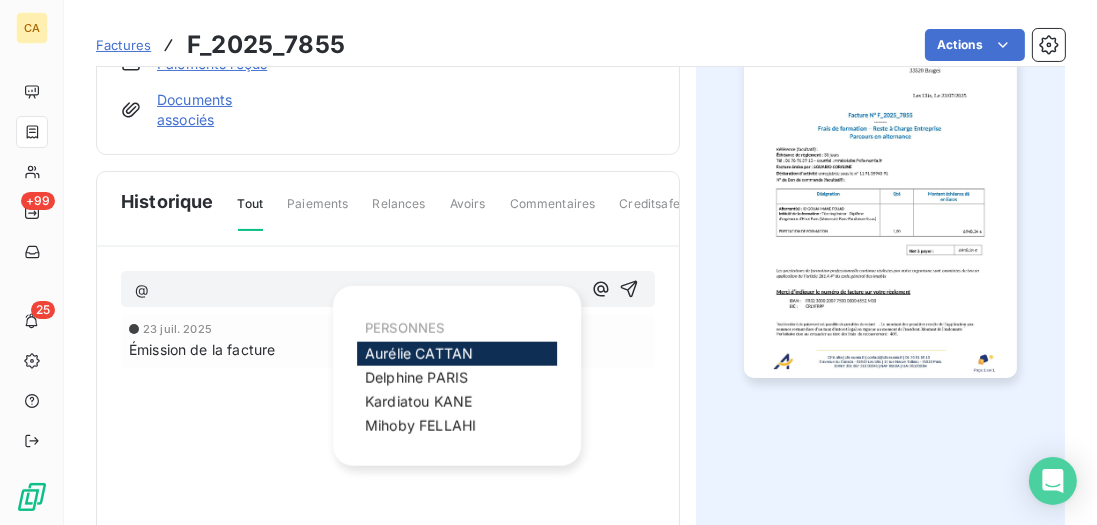 click on "Aurélie   CATTAN" at bounding box center (419, 353) 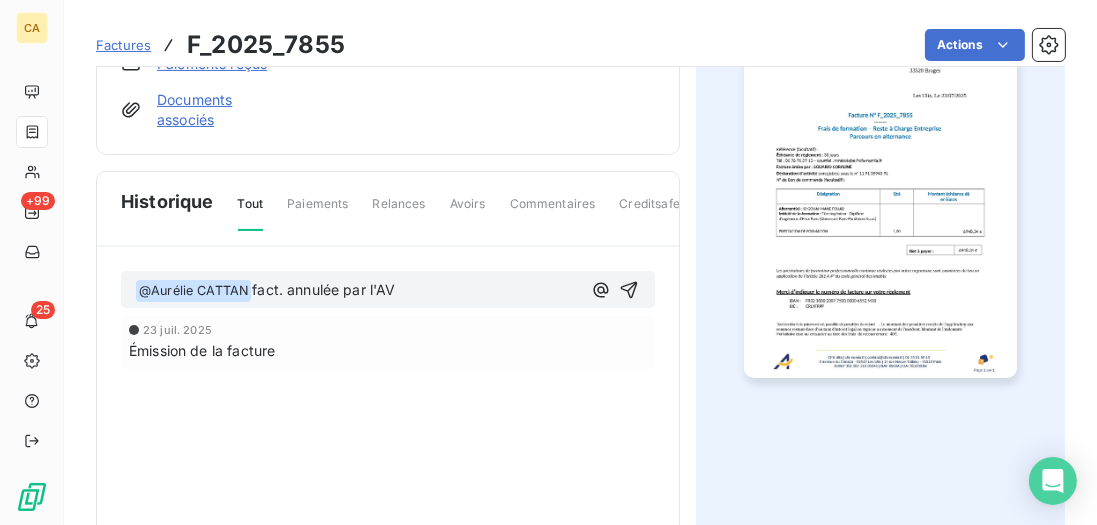 click on "﻿ @ Aurélie CATTAN ﻿ fact. annulée par l'AV" at bounding box center (358, 291) 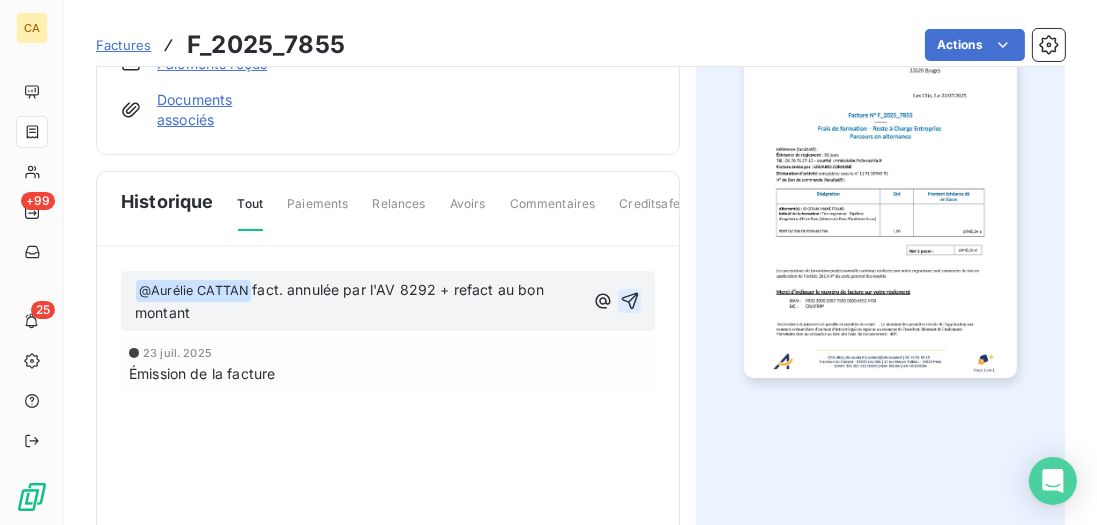 click 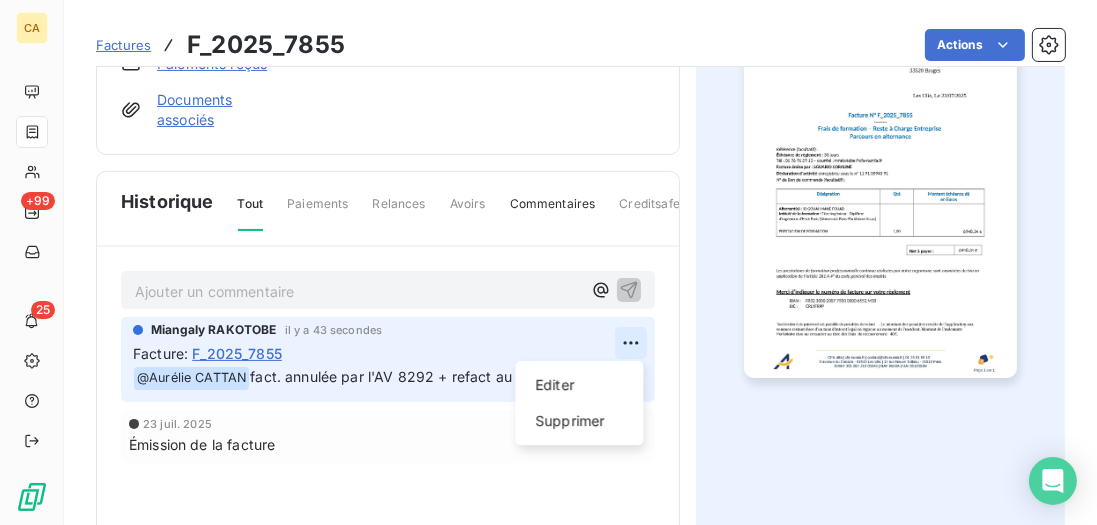 click on "CA +99 25 Factures F_2025_7855 Actions AUTOMOTIVE CELLS COMPANY SE C AUTOMOTIVEC Montant initial 6 948,34 € Émise le 23 juil. 2025 Chorus Pro Avoirs associés Paiements reçus Documents associés Solde dû : 6 948,34 € 0% 100% Échéance due Échue le 22 août 2025 J-15  avant échéance non-échue Historique Tout Paiements Relances Avoirs Commentaires Creditsafe Portail client Ajouter un commentaire ﻿ Miangaly RAKOTOBE il y a 43 secondes Facture  : F_2025_7855 ﻿ @ Aurélie CATTAN fact. annulée par l'AV 8292 + refact au bon montant  Editer Supprimer 23 juil. 2025 Émission de la facture" at bounding box center (548, 262) 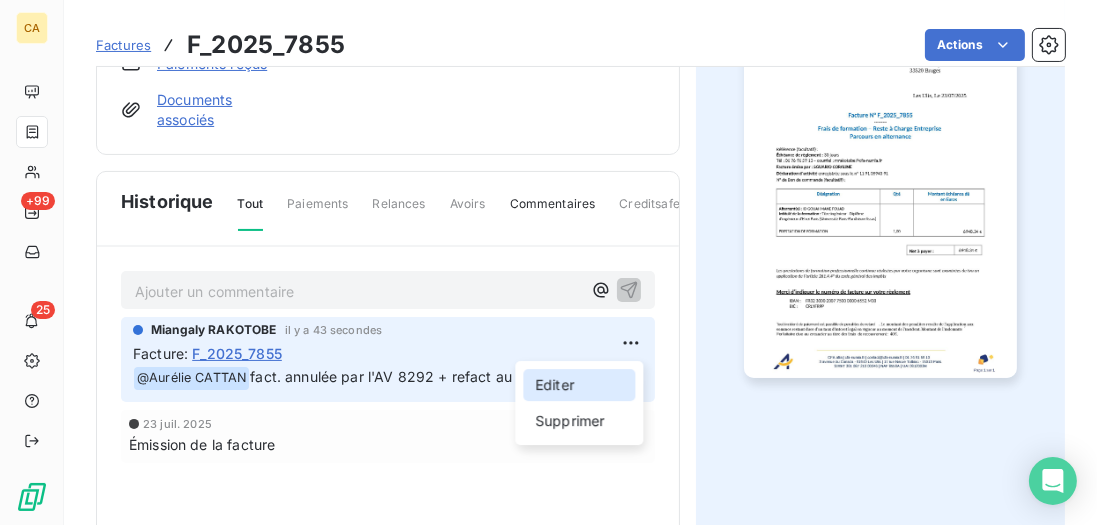 click on "Editer" at bounding box center [579, 385] 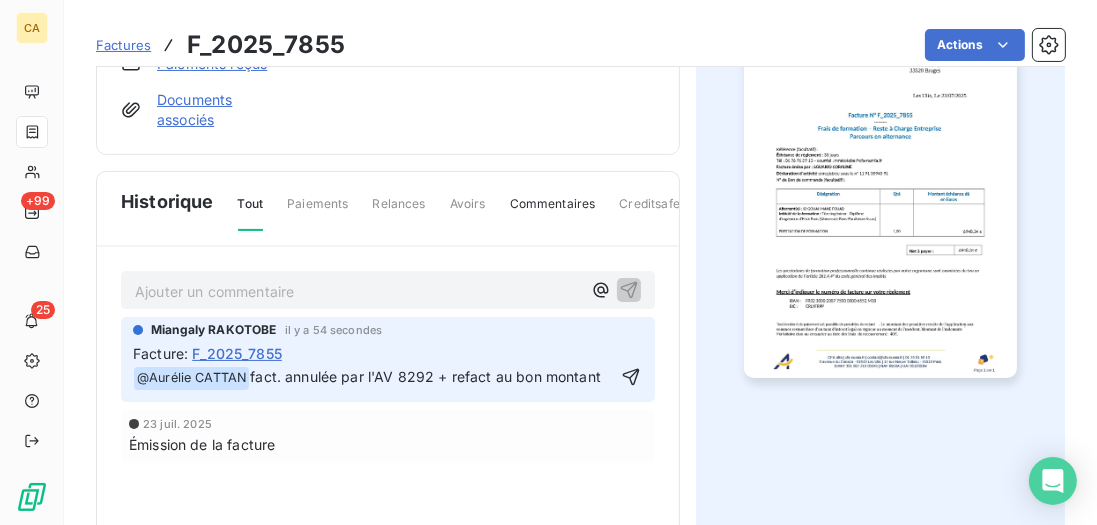 click on "Miangaly RAKOTOBE il y a 54 secondes Facture  : F_2025_7855 ﻿ @ Aurélie CATTAN ﻿ fact. annulée par l'AV 8292 + refact au bon montant" at bounding box center [388, 359] 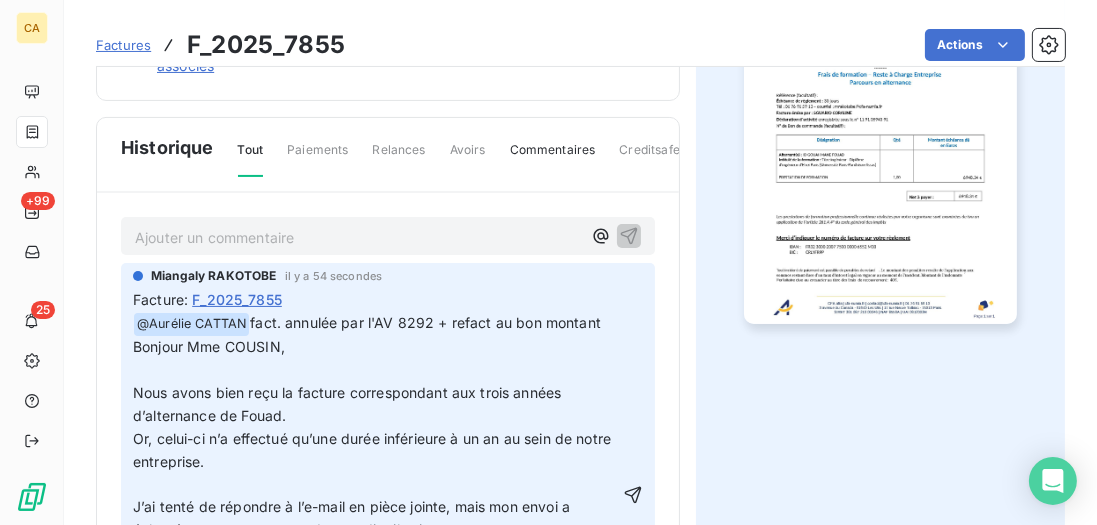 scroll, scrollTop: 483, scrollLeft: 0, axis: vertical 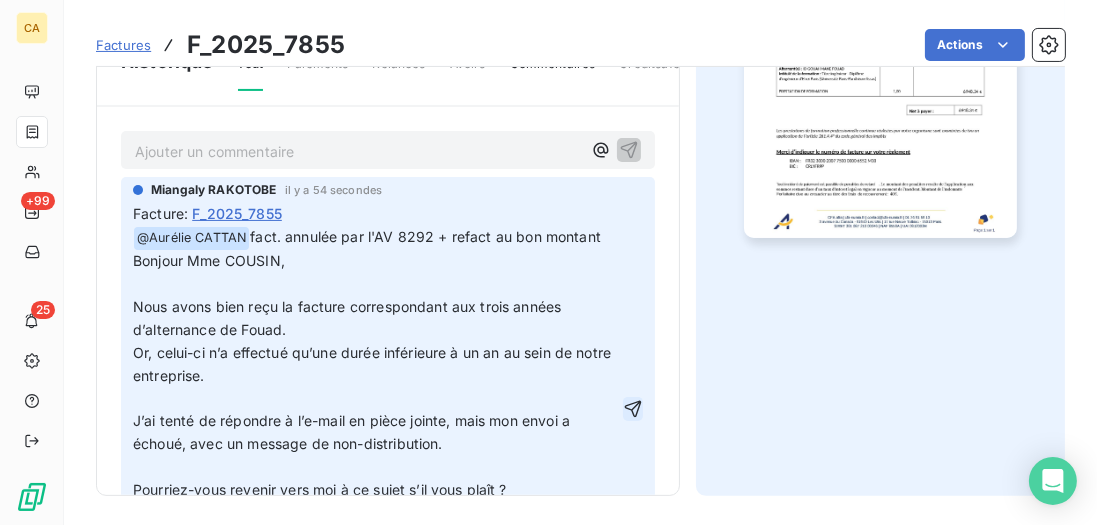 click 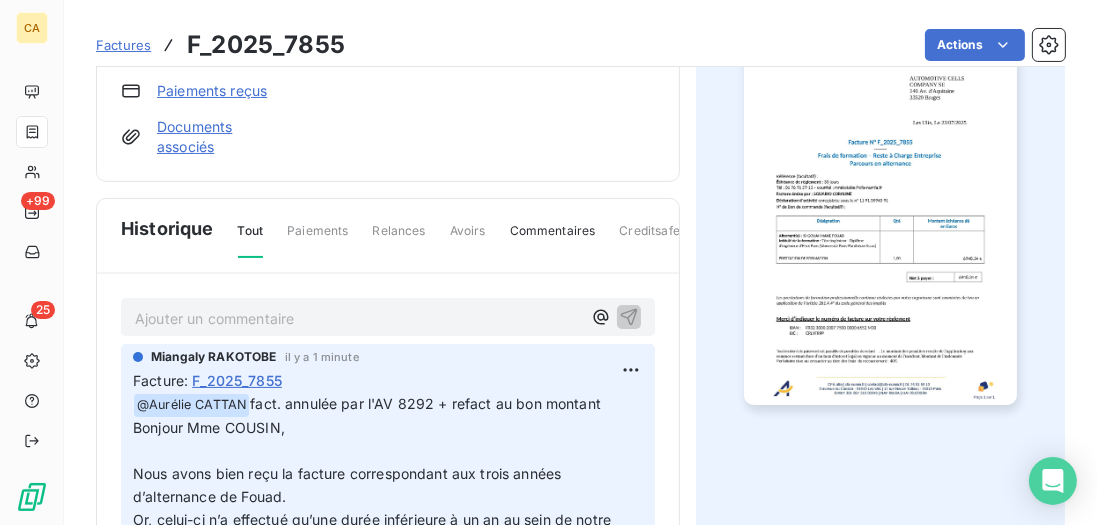 scroll, scrollTop: 312, scrollLeft: 0, axis: vertical 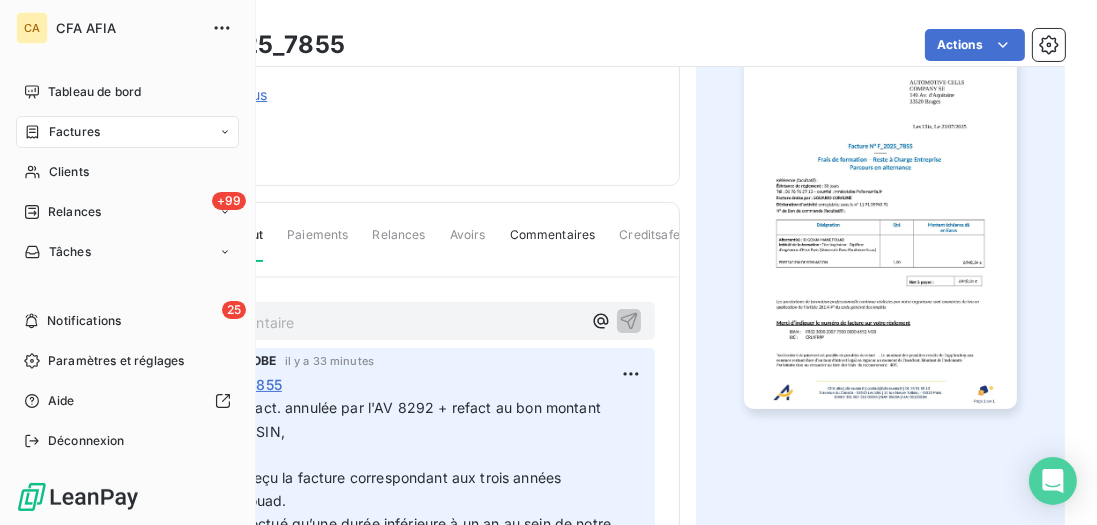 click on "Factures" at bounding box center (74, 132) 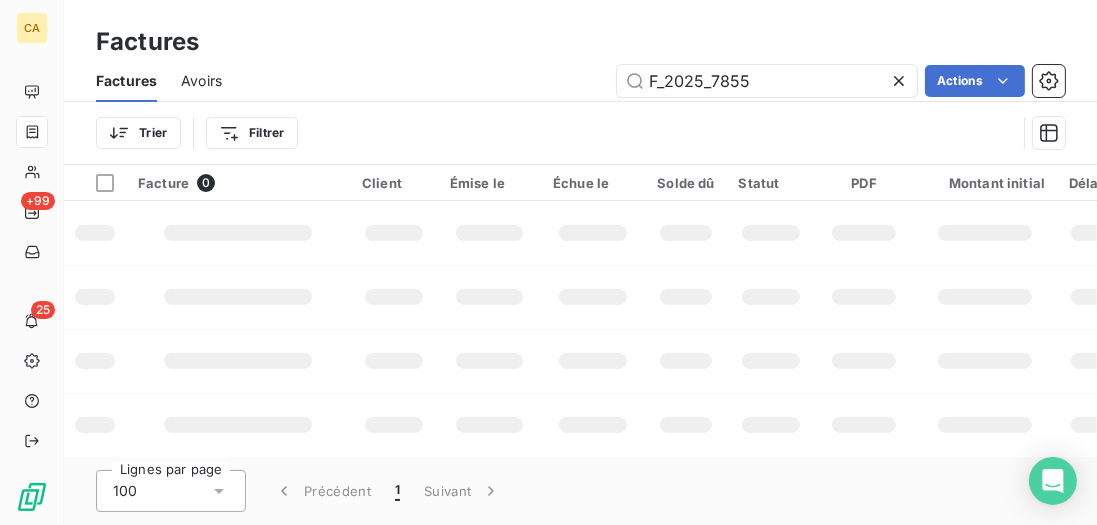 drag, startPoint x: 818, startPoint y: 77, endPoint x: 395, endPoint y: 44, distance: 424.28528 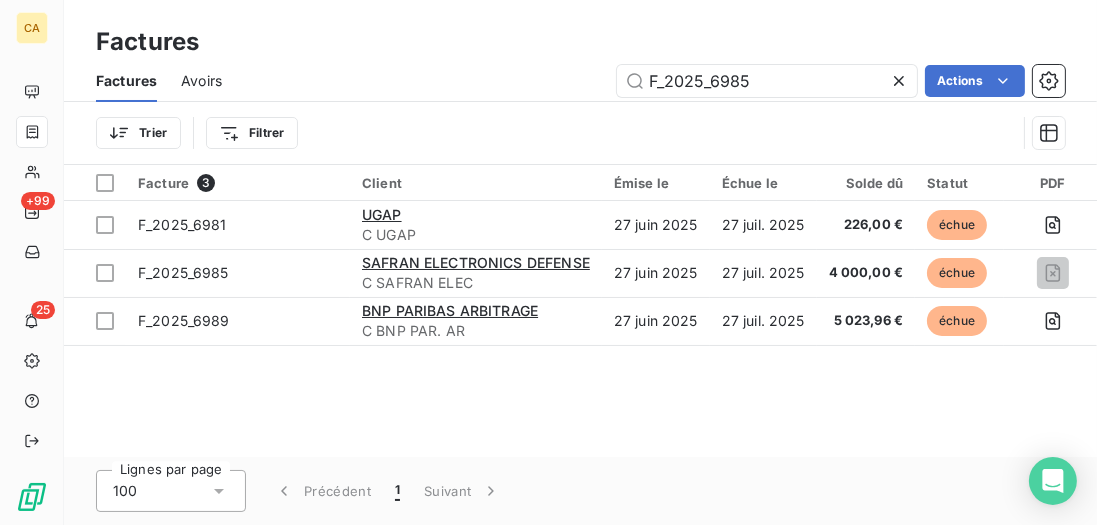 type on "F_2025_6985" 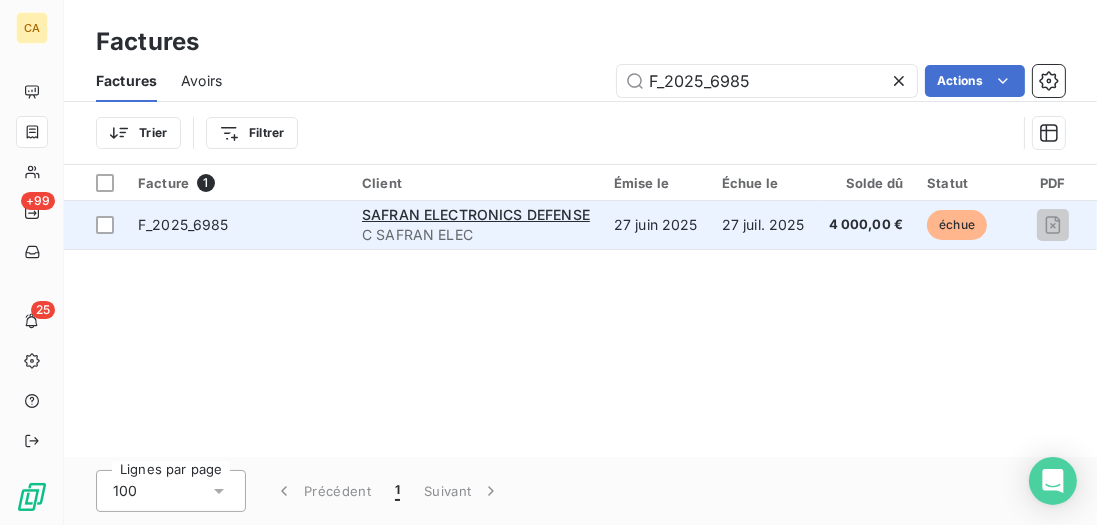 click on "27 juin 2025" at bounding box center [656, 225] 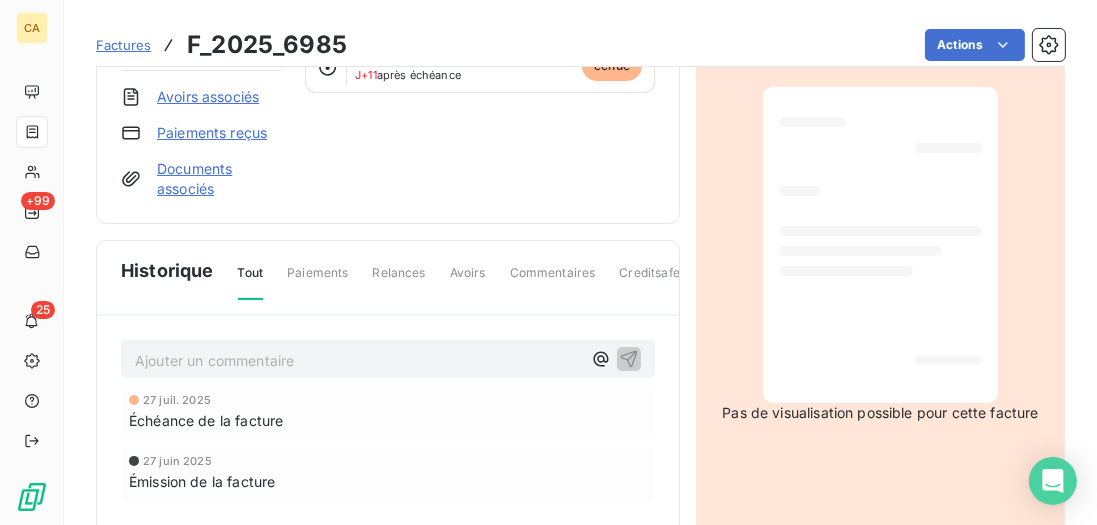 scroll, scrollTop: 286, scrollLeft: 0, axis: vertical 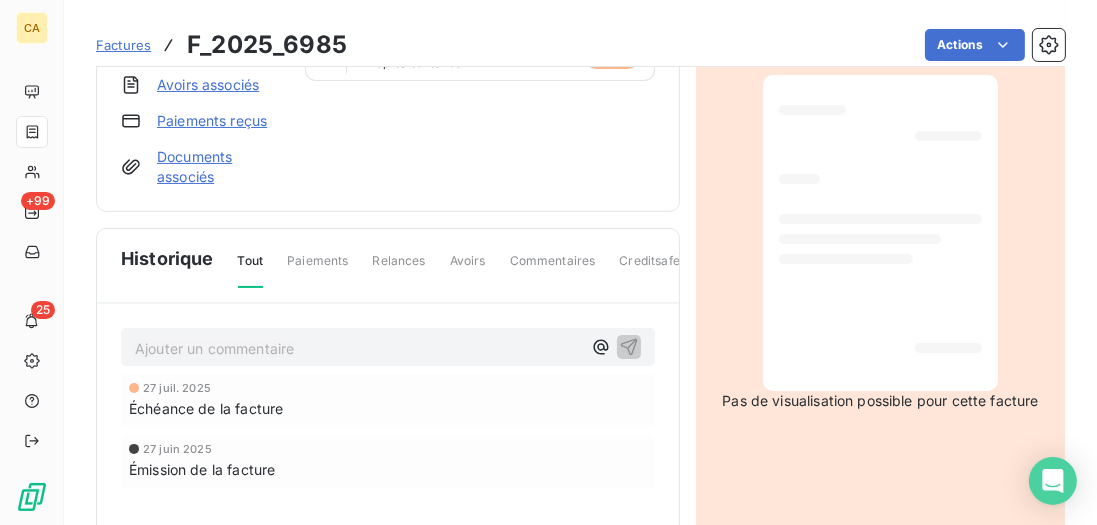 click on "Ajouter un commentaire ﻿" at bounding box center (358, 348) 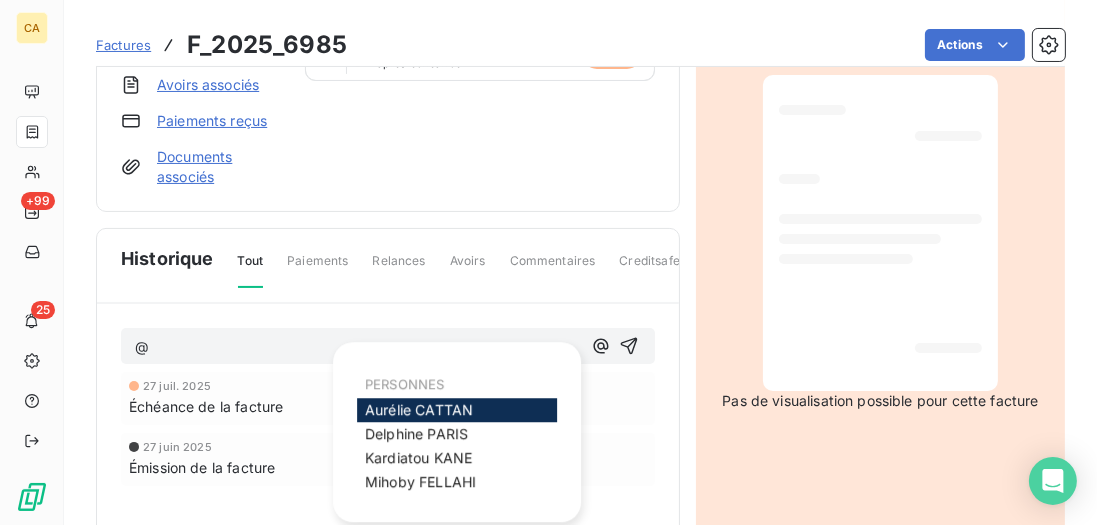 click on "Aurélie   CATTAN" at bounding box center [419, 409] 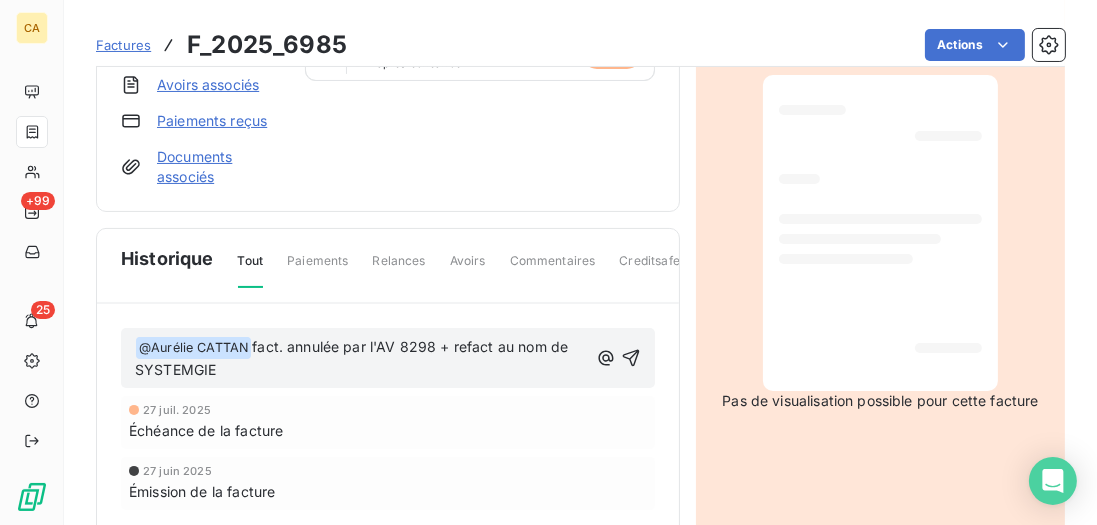 click on "﻿ @ Aurélie CATTAN ﻿  fact. annulée par l'AV 8298 + refact au nom de SYSTEMGIE" at bounding box center [361, 359] 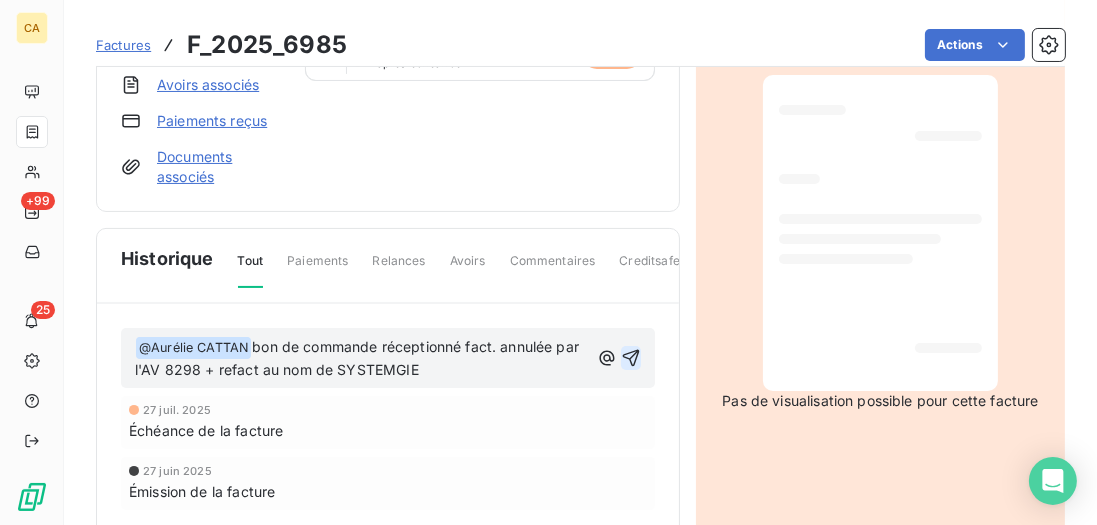 click 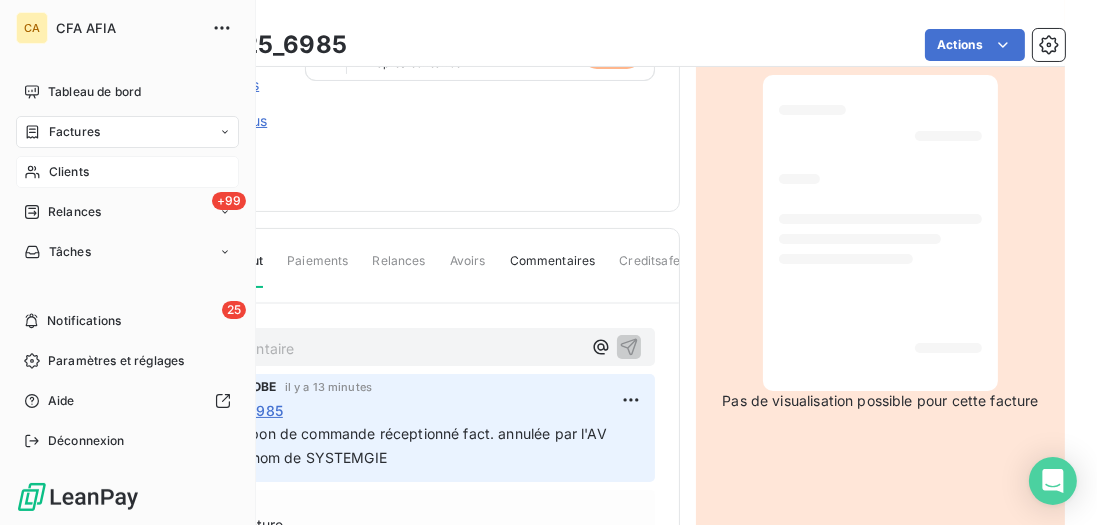 click on "Clients" at bounding box center (69, 172) 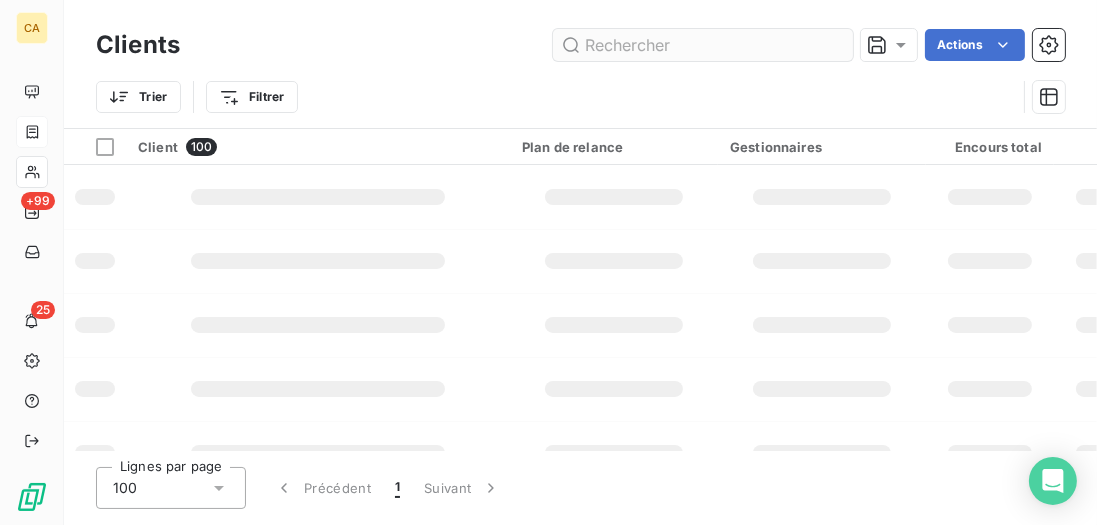 click at bounding box center [703, 45] 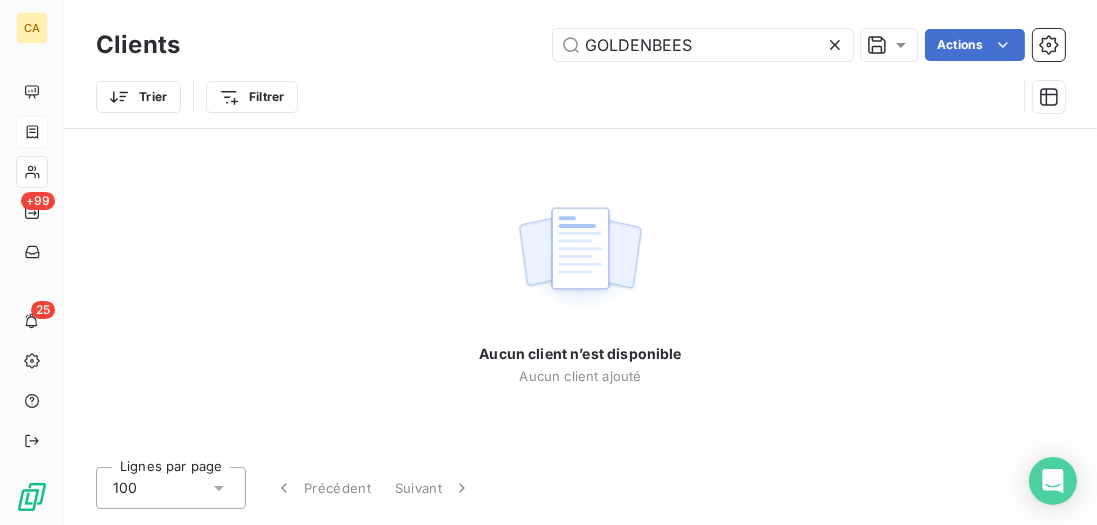 drag, startPoint x: 716, startPoint y: 45, endPoint x: 433, endPoint y: 46, distance: 283.00177 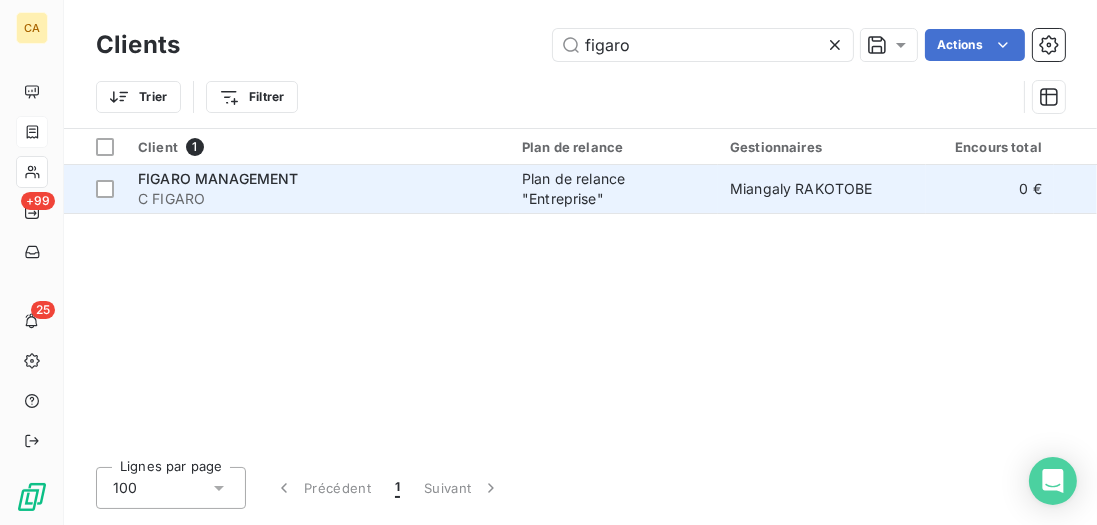 type on "figaro" 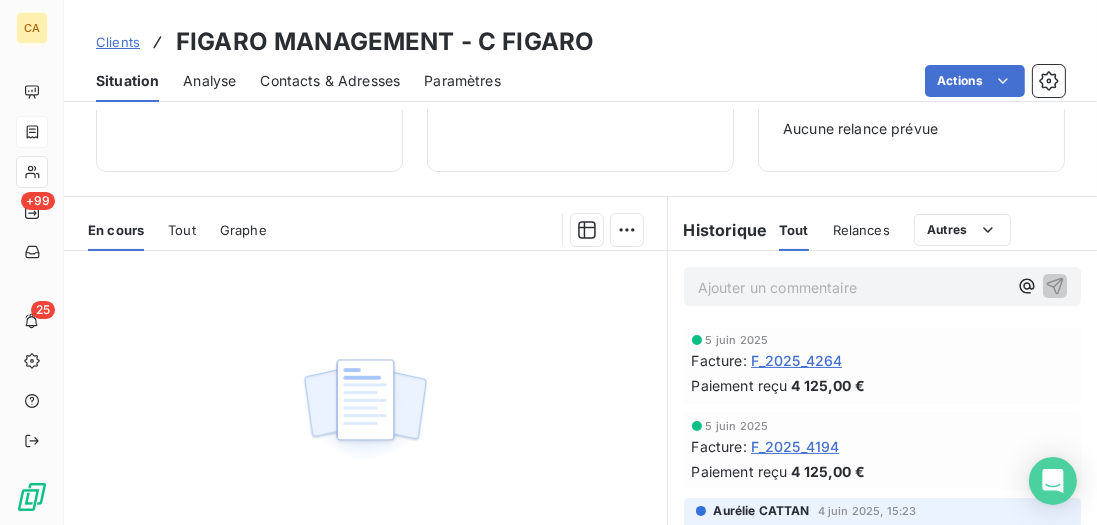 scroll, scrollTop: 342, scrollLeft: 0, axis: vertical 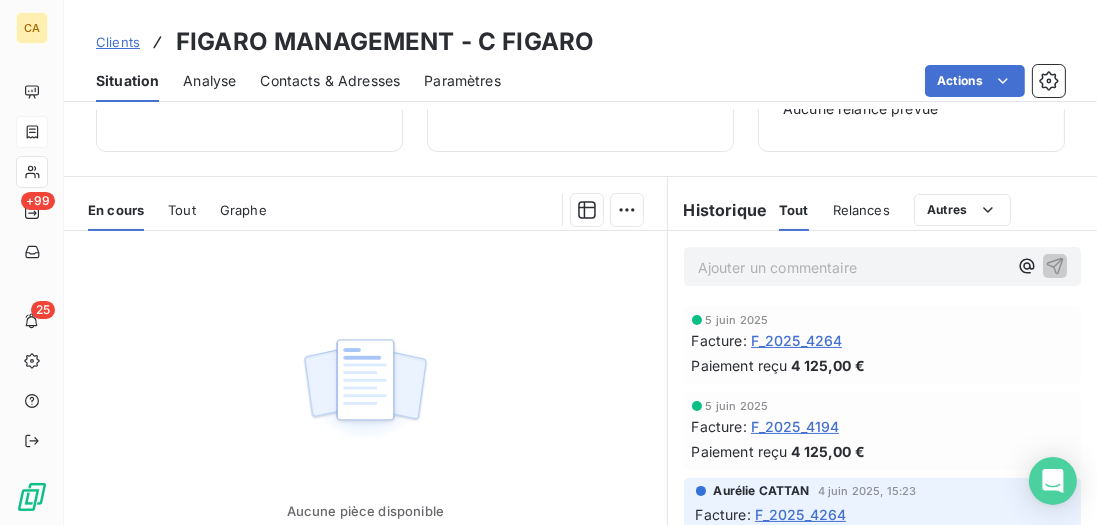 click on "F_2025_4264" at bounding box center (797, 340) 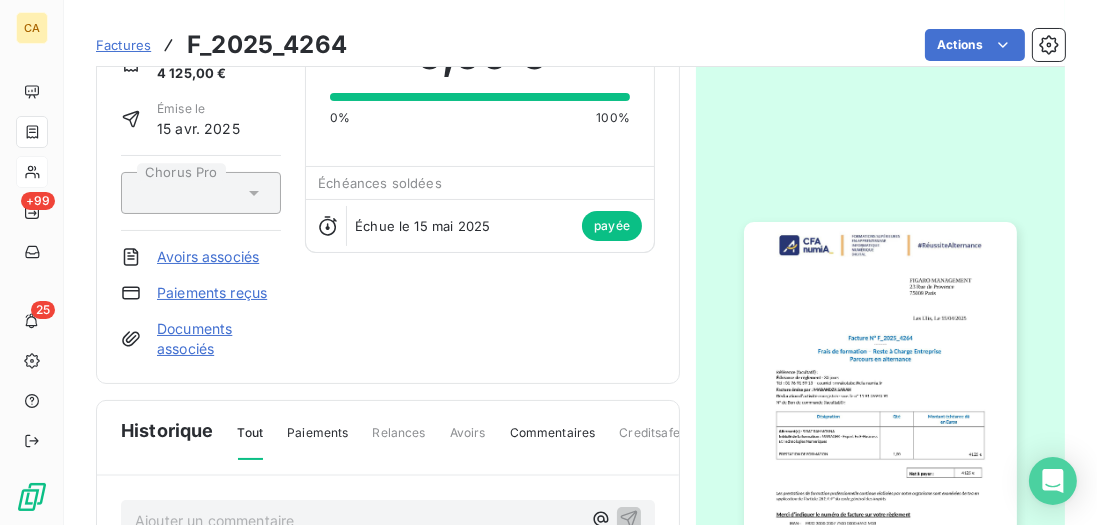 scroll, scrollTop: 115, scrollLeft: 0, axis: vertical 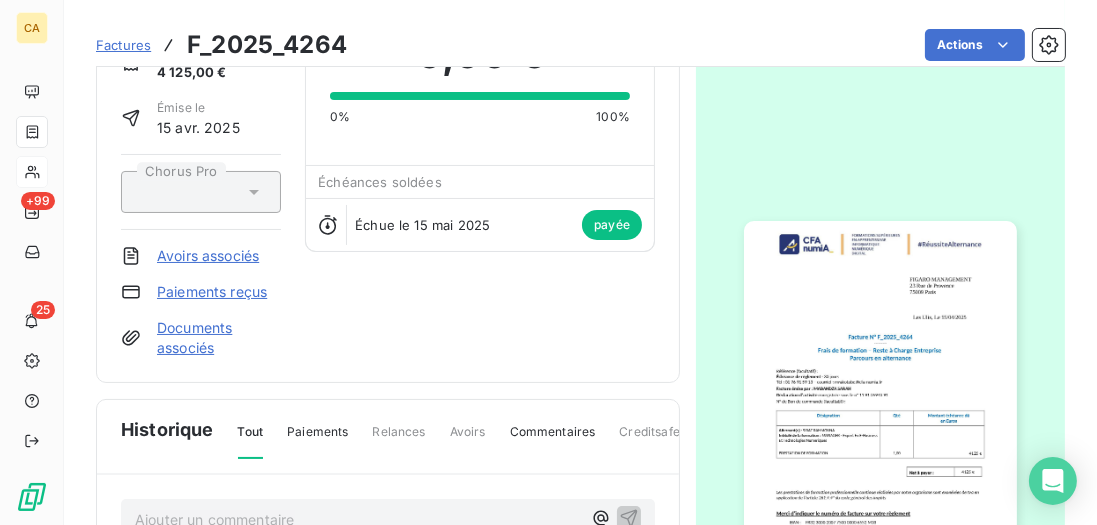 click at bounding box center (880, 413) 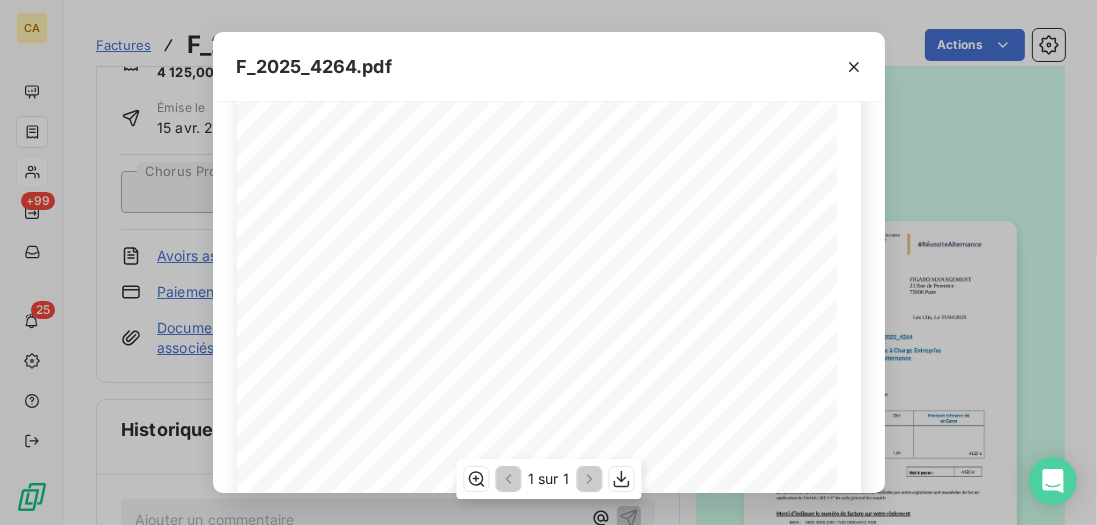 scroll, scrollTop: 228, scrollLeft: 0, axis: vertical 